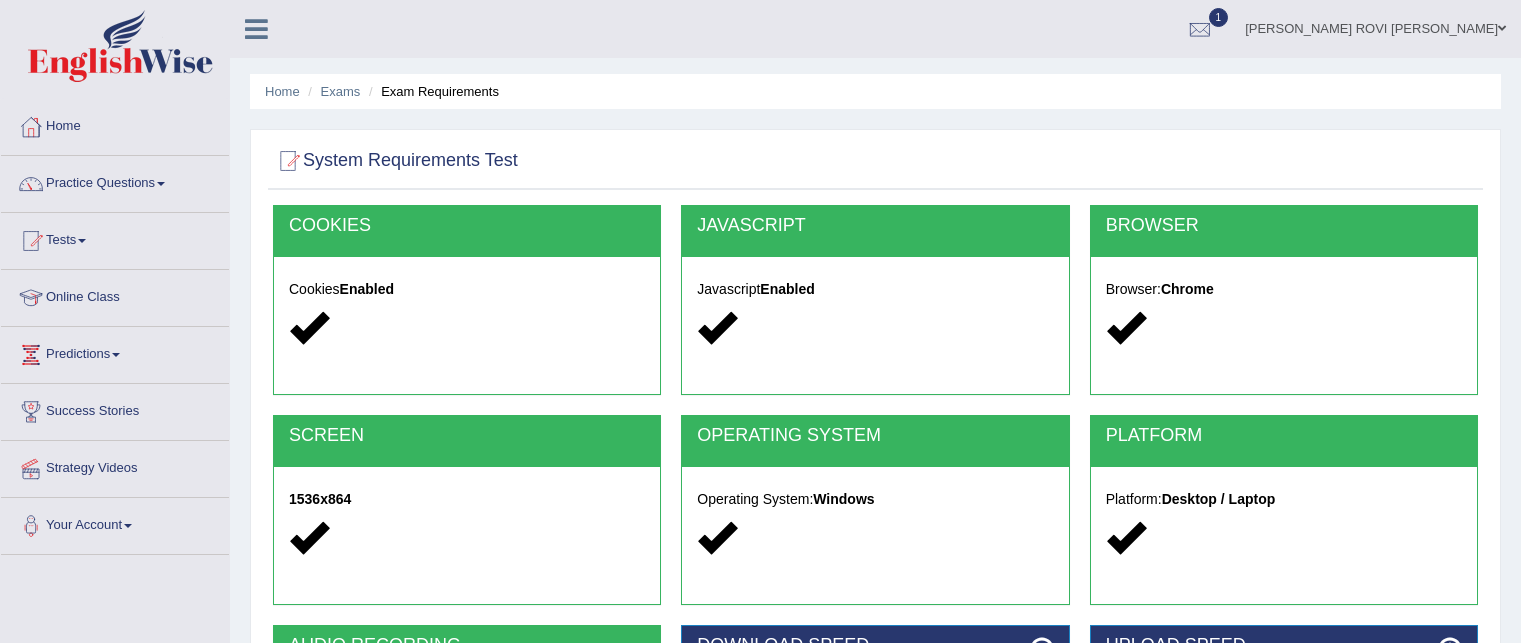scroll, scrollTop: 300, scrollLeft: 0, axis: vertical 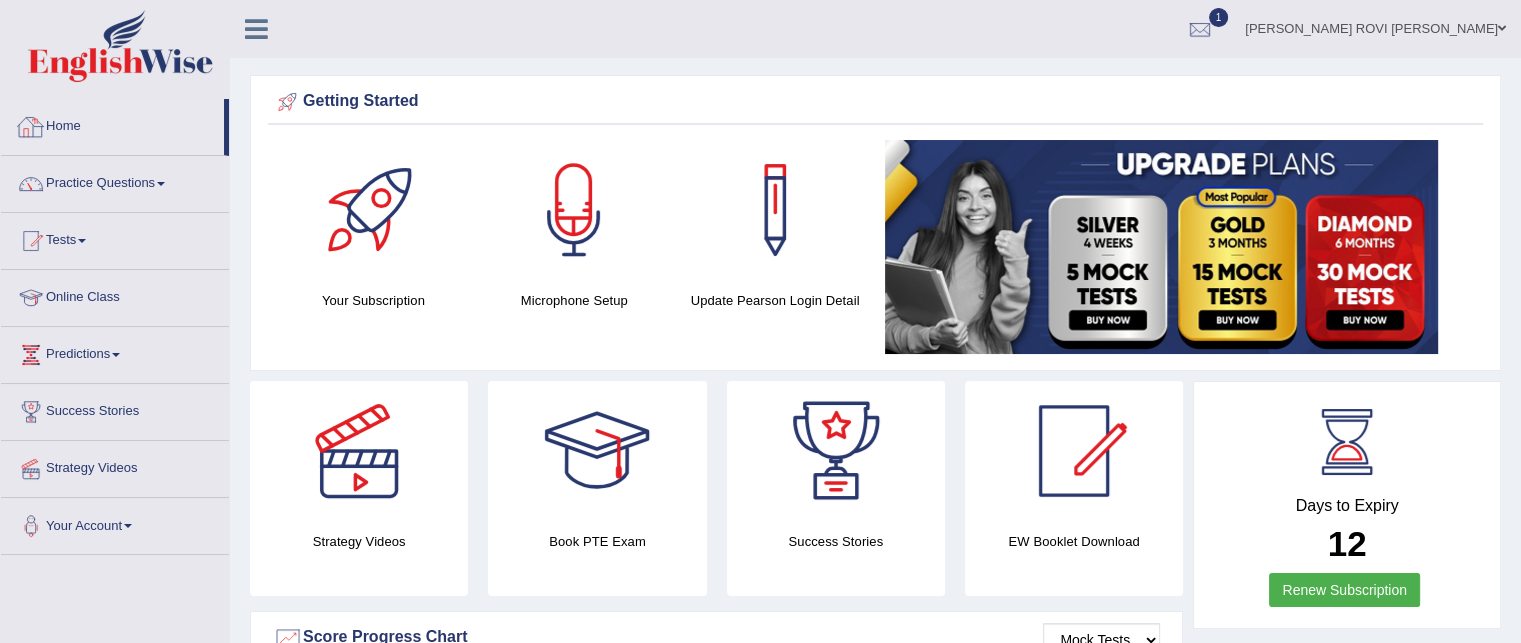 click on "Home" at bounding box center [112, 124] 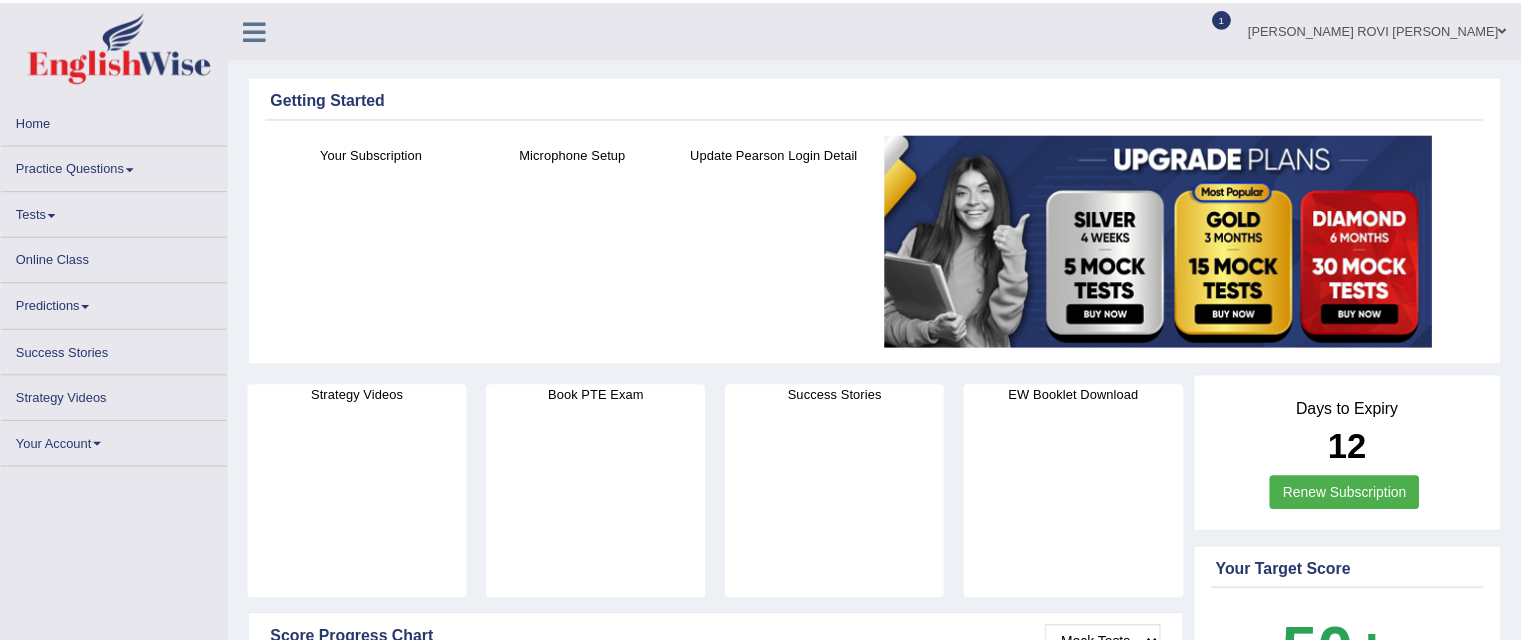 scroll, scrollTop: 0, scrollLeft: 0, axis: both 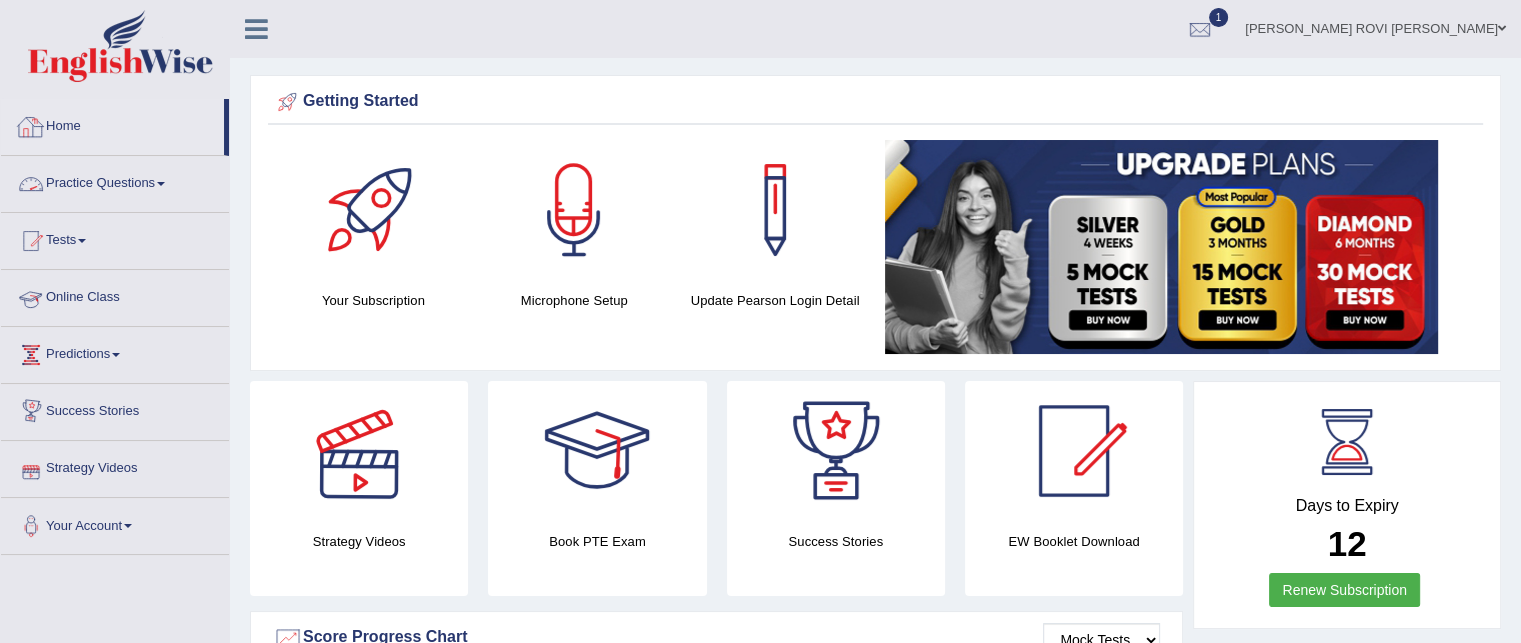 click on "Home" at bounding box center (112, 124) 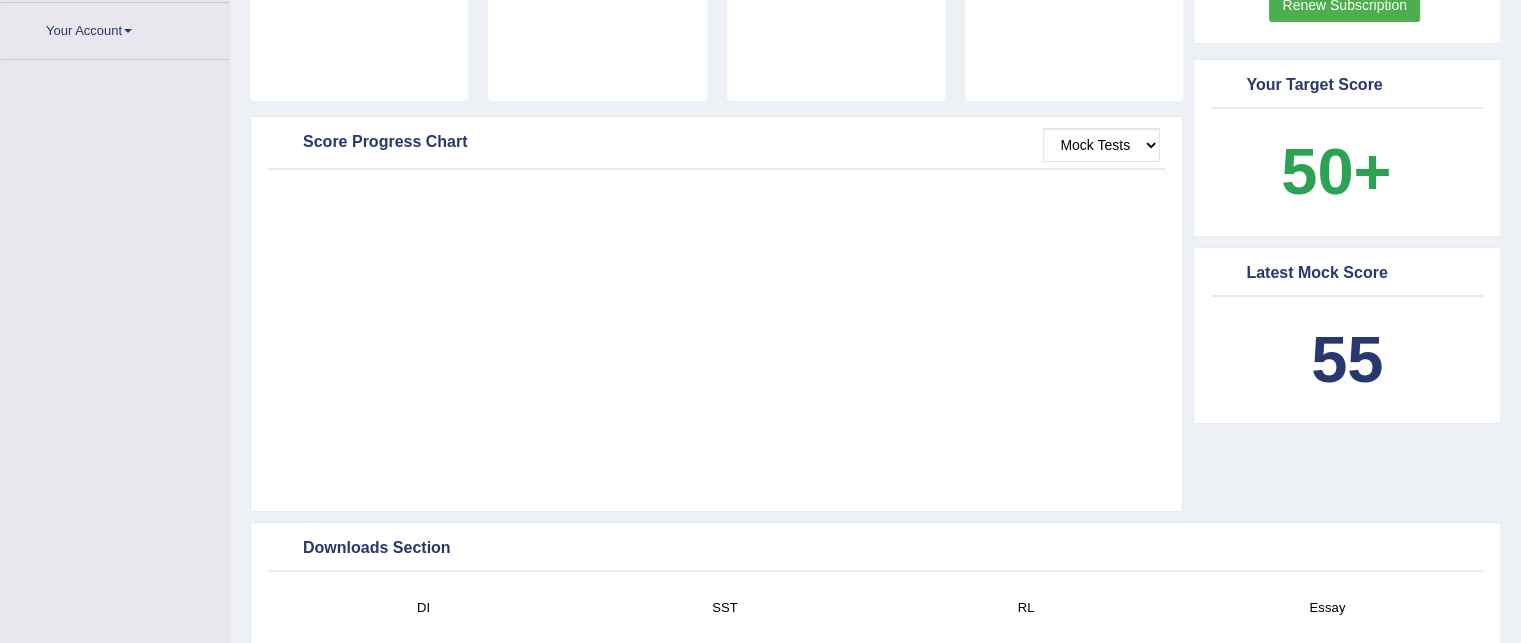 scroll, scrollTop: 500, scrollLeft: 0, axis: vertical 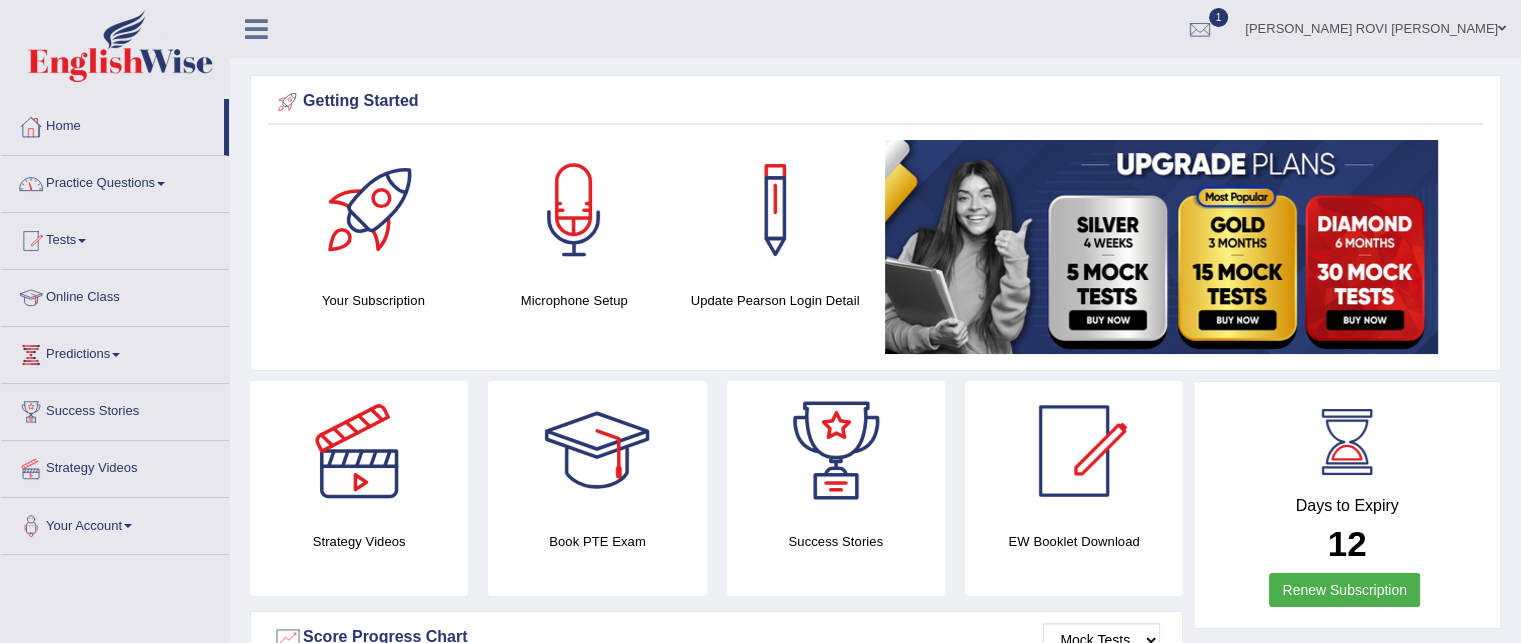 click on "Home" at bounding box center (112, 124) 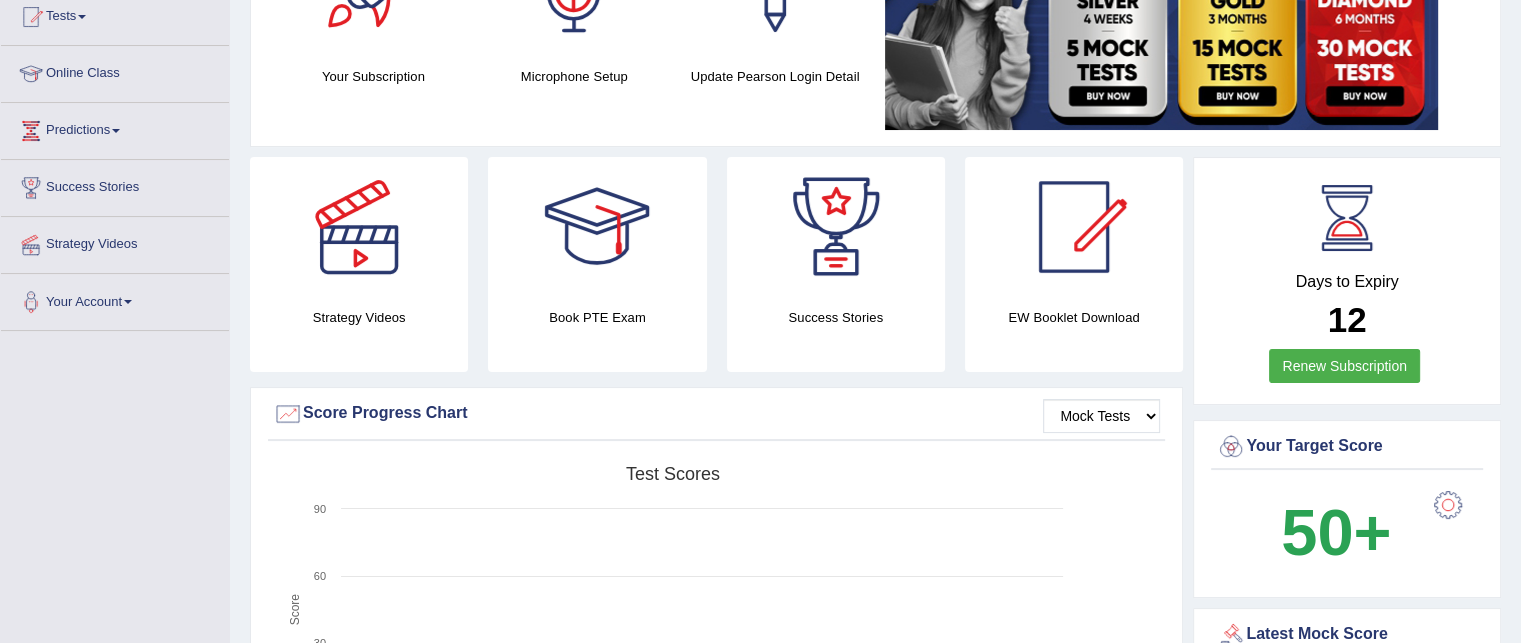 scroll, scrollTop: 500, scrollLeft: 0, axis: vertical 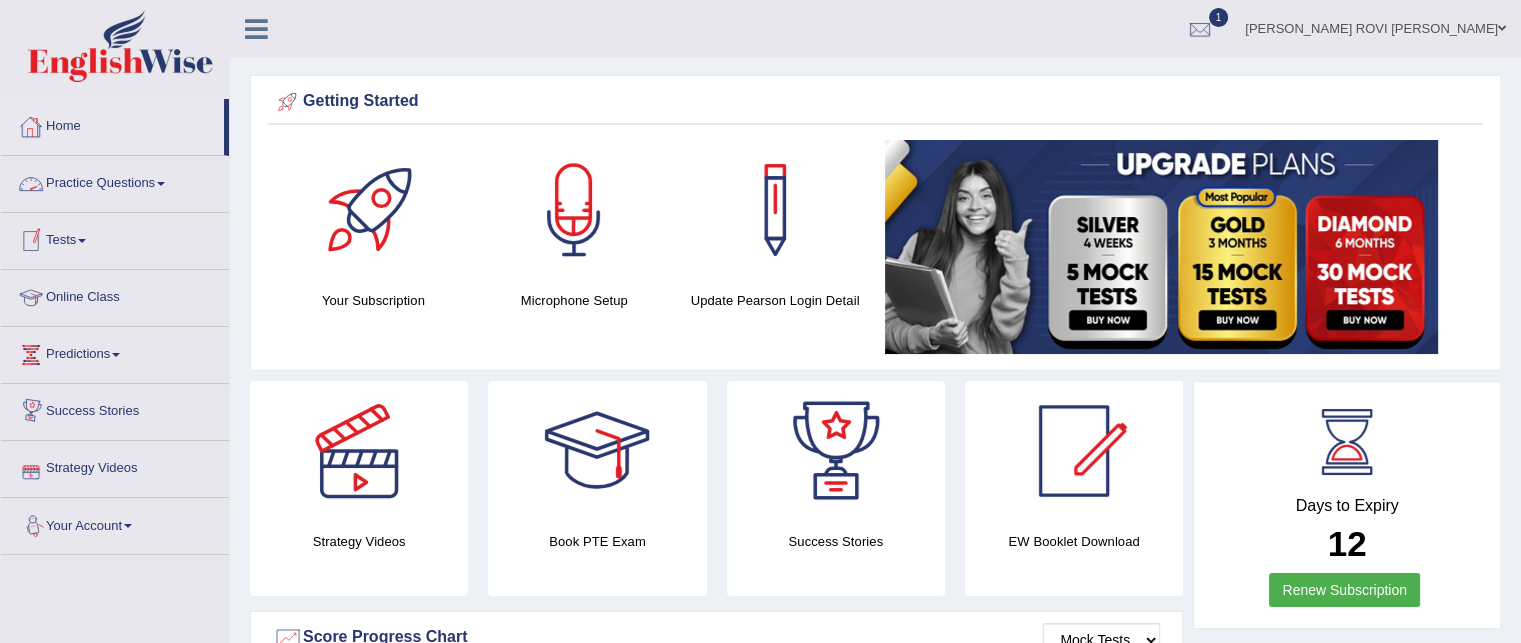 click on "Home" at bounding box center [112, 124] 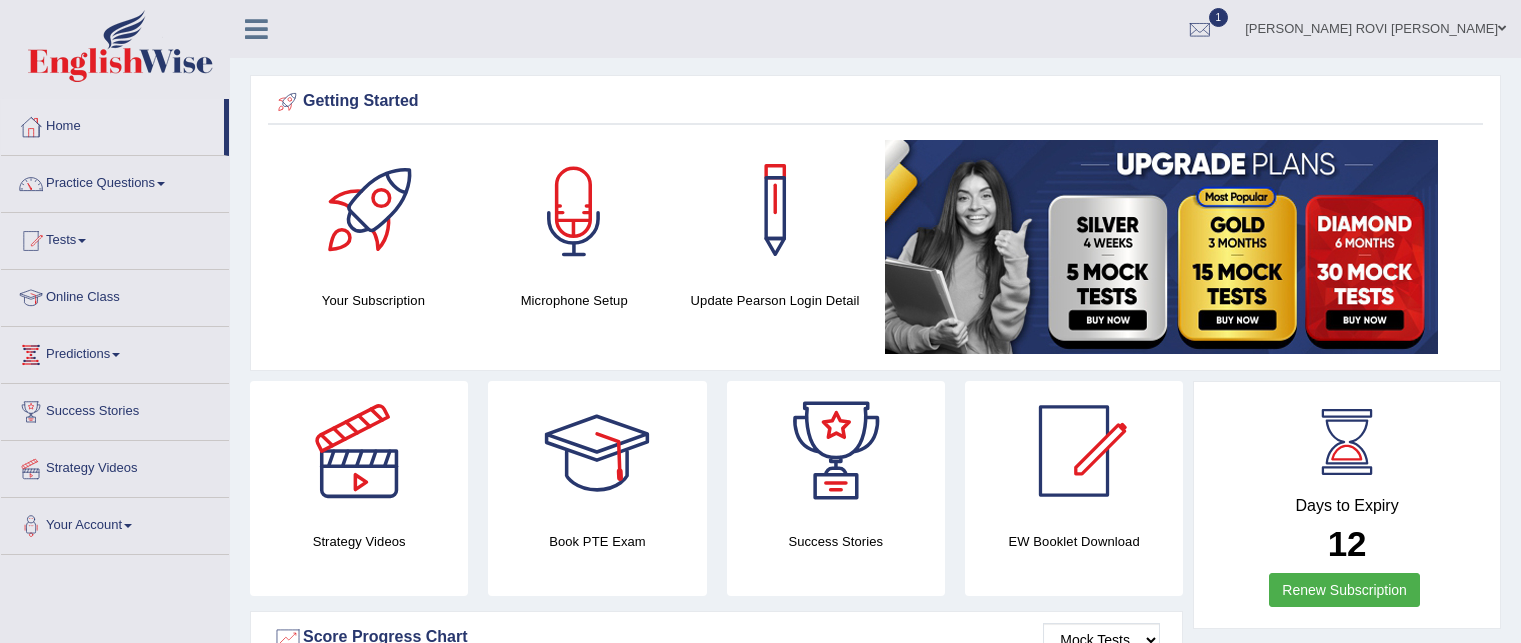 scroll, scrollTop: 697, scrollLeft: 0, axis: vertical 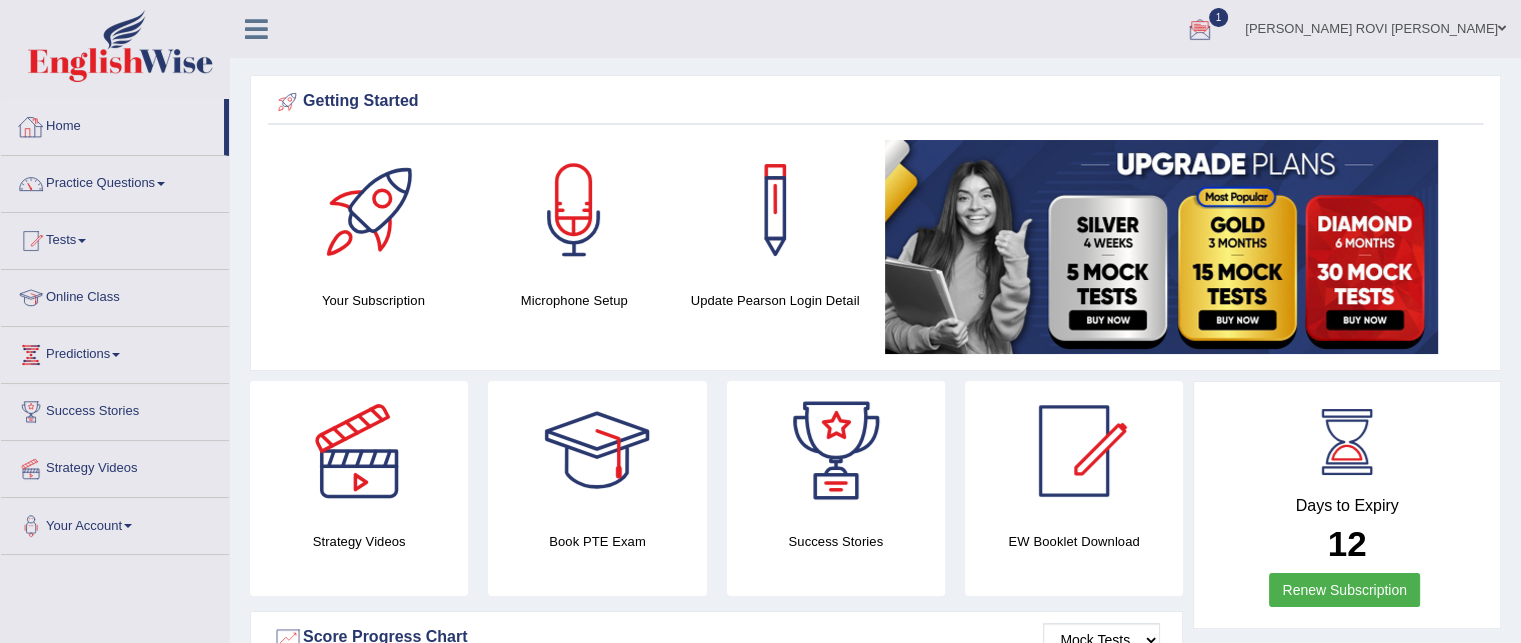 click on "Home" at bounding box center [112, 124] 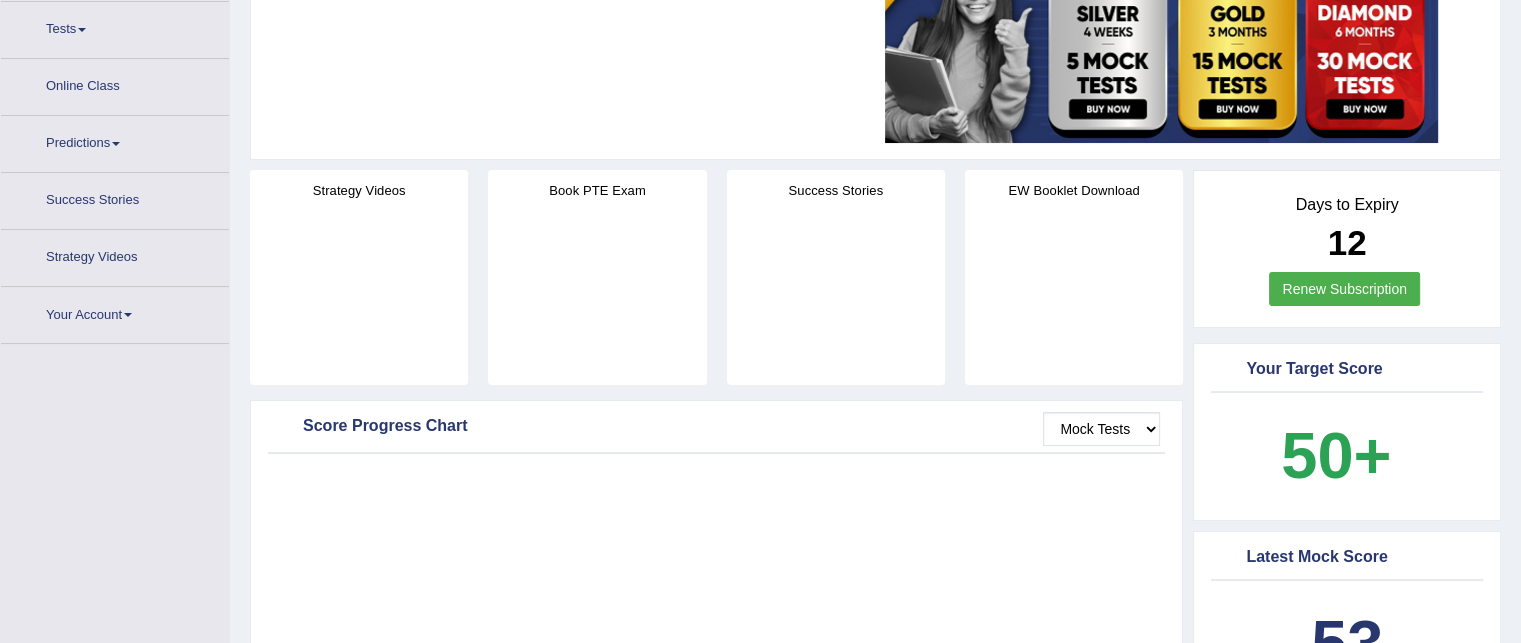 scroll, scrollTop: 0, scrollLeft: 0, axis: both 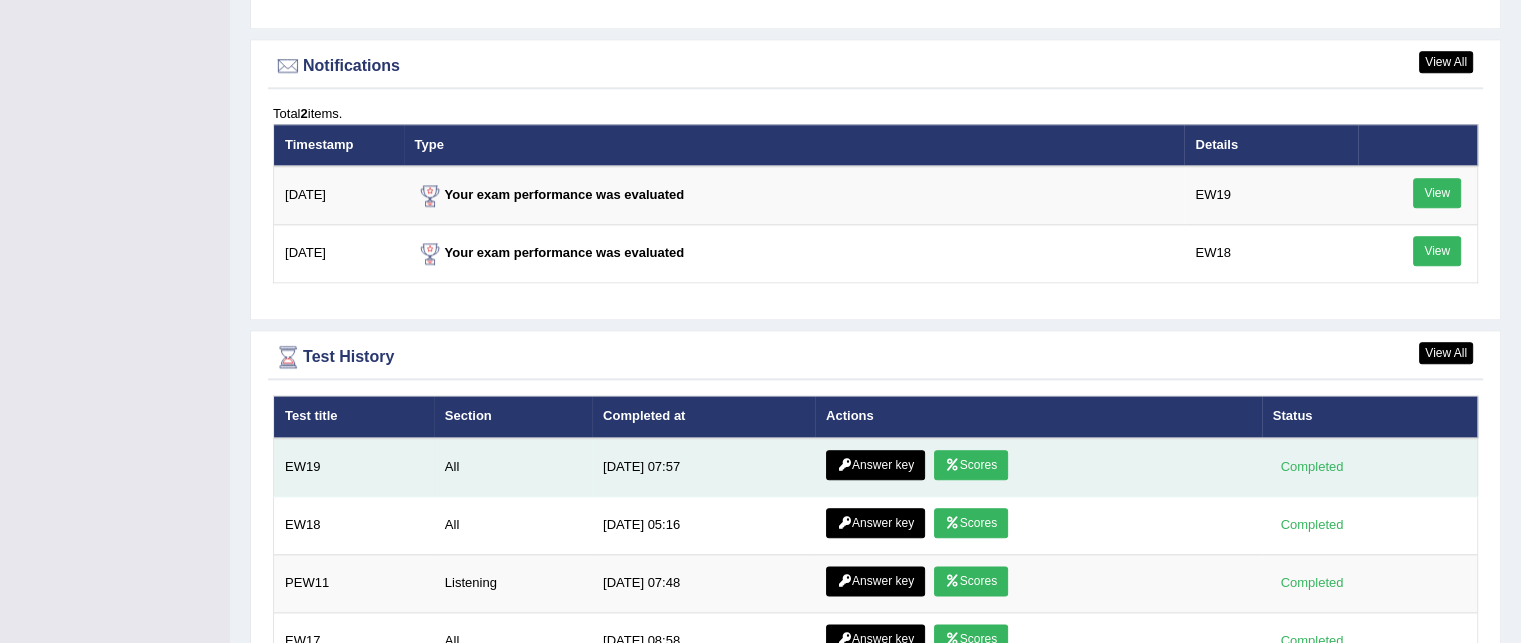click on "Scores" at bounding box center [971, 465] 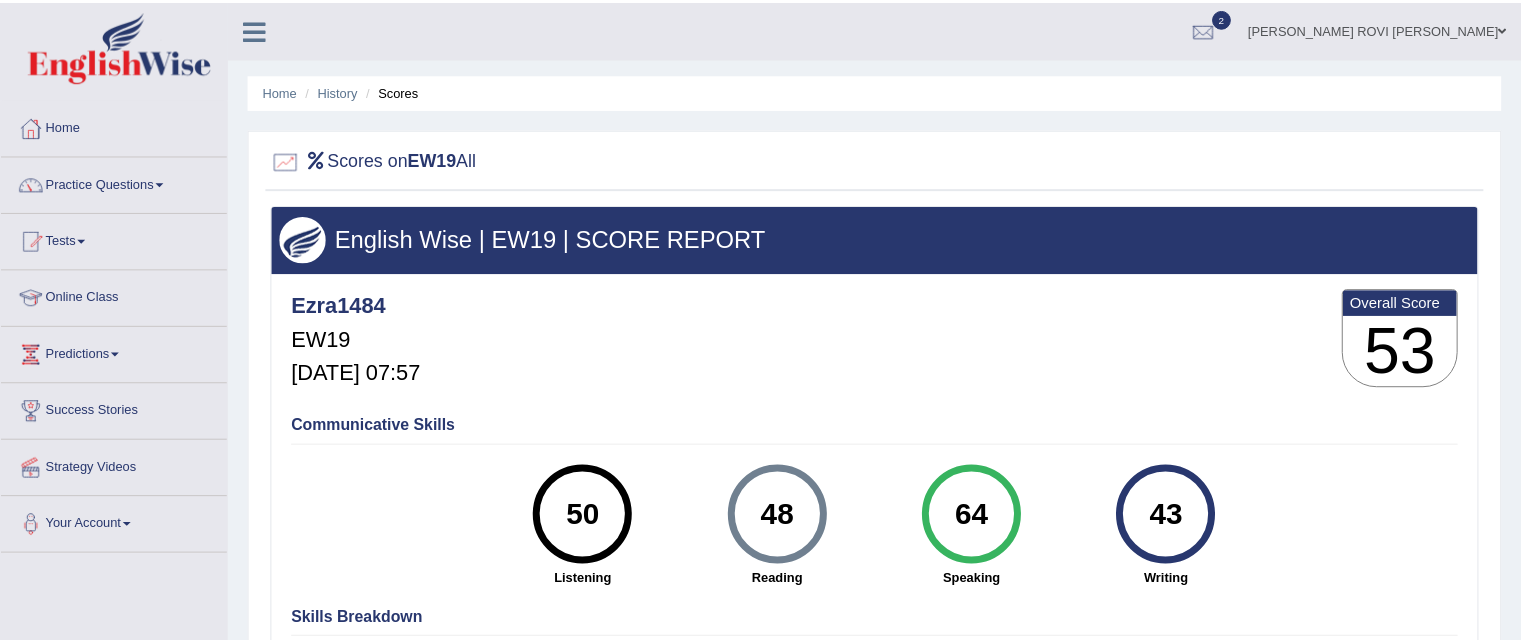 scroll, scrollTop: 0, scrollLeft: 0, axis: both 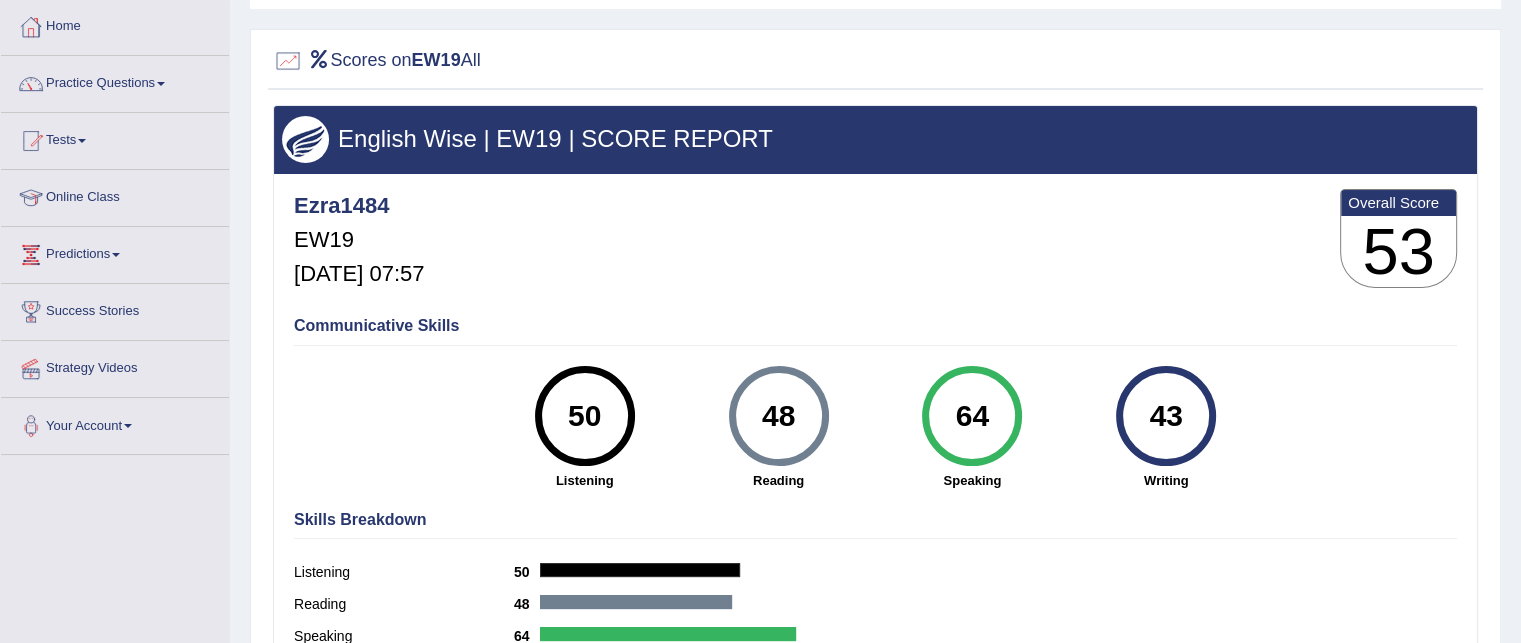click on "Home" at bounding box center (115, 24) 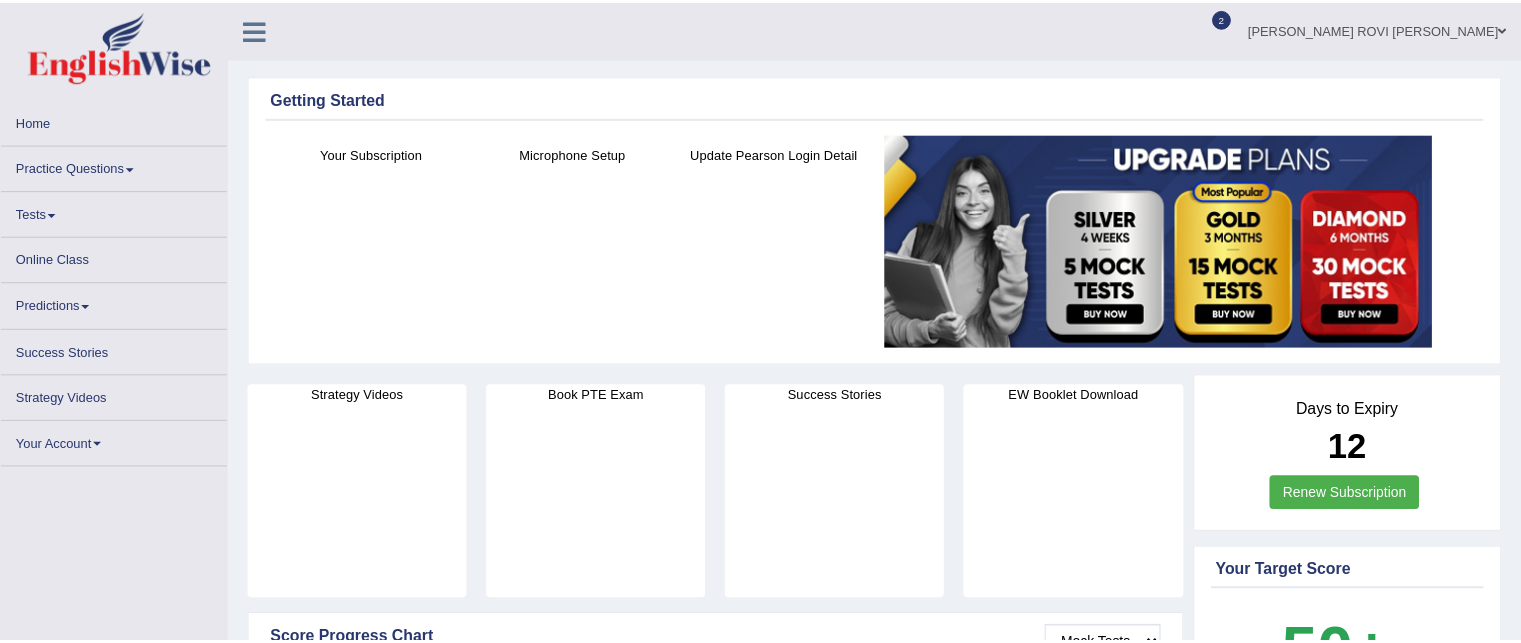 scroll, scrollTop: 0, scrollLeft: 0, axis: both 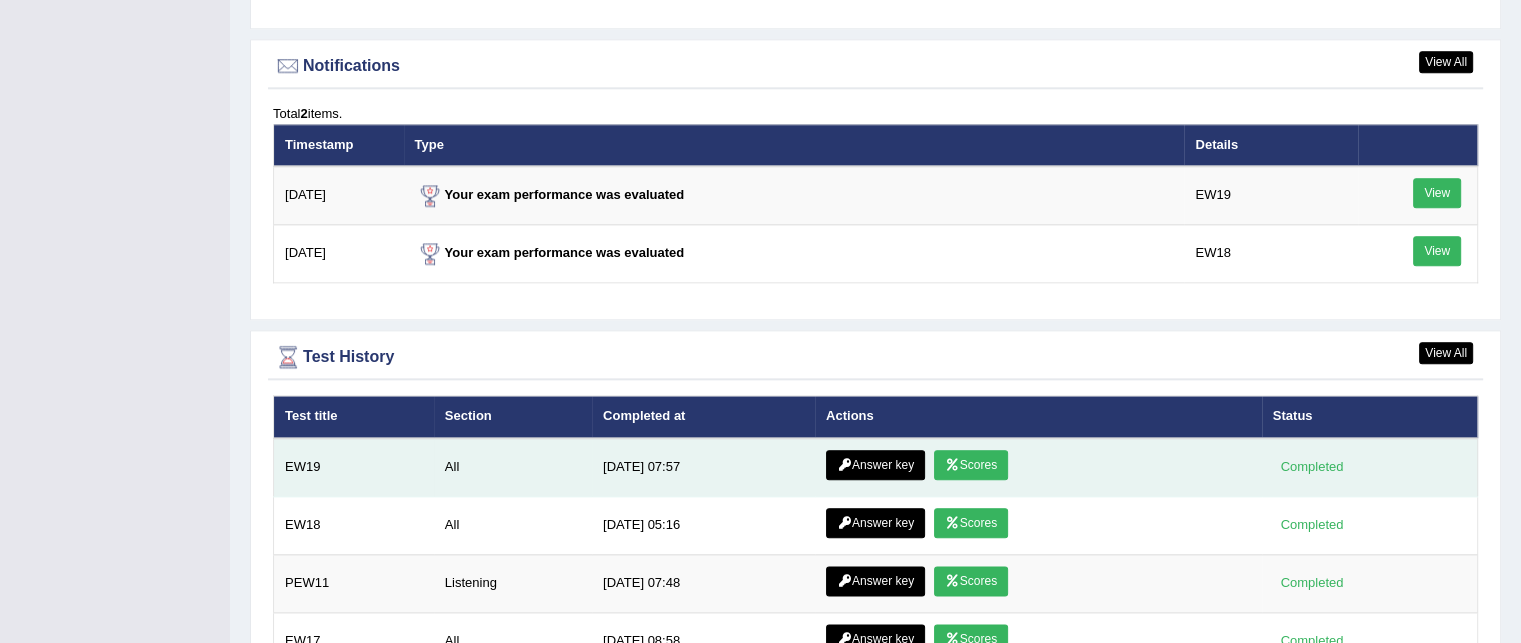 click on "Answer key" at bounding box center (875, 465) 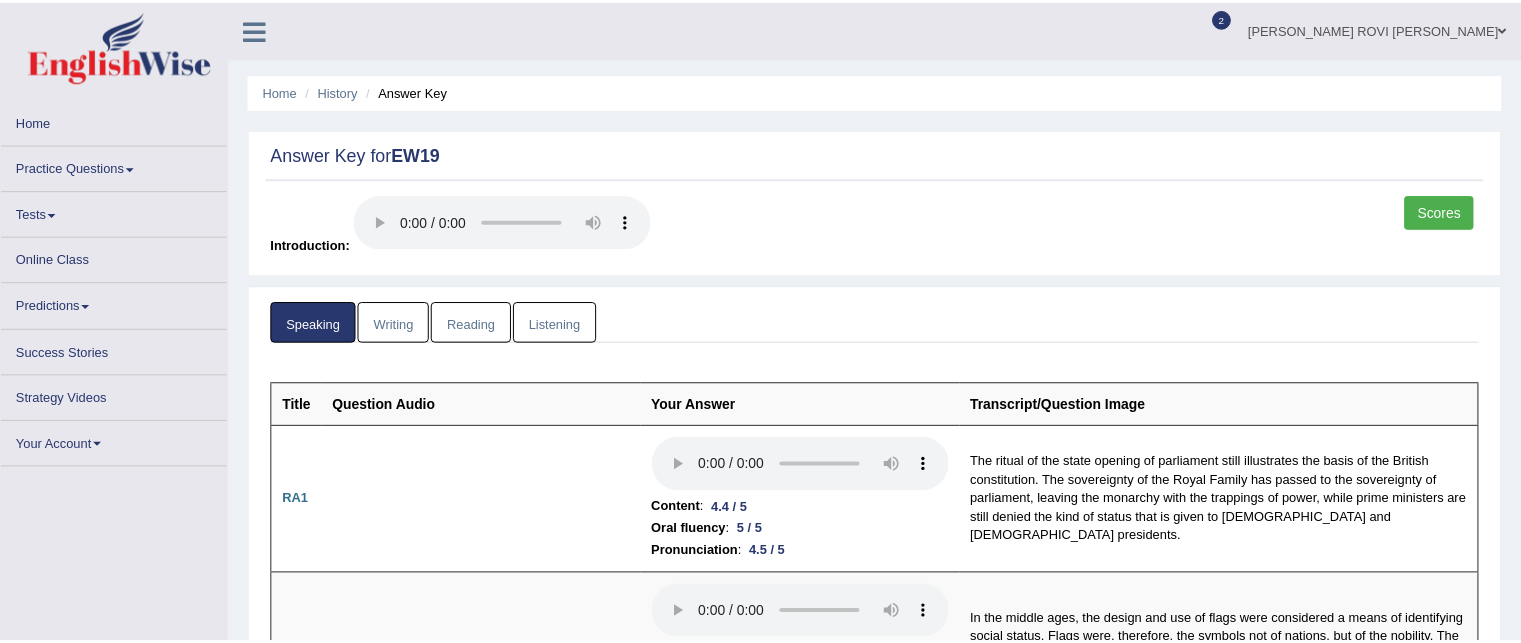 scroll, scrollTop: 0, scrollLeft: 0, axis: both 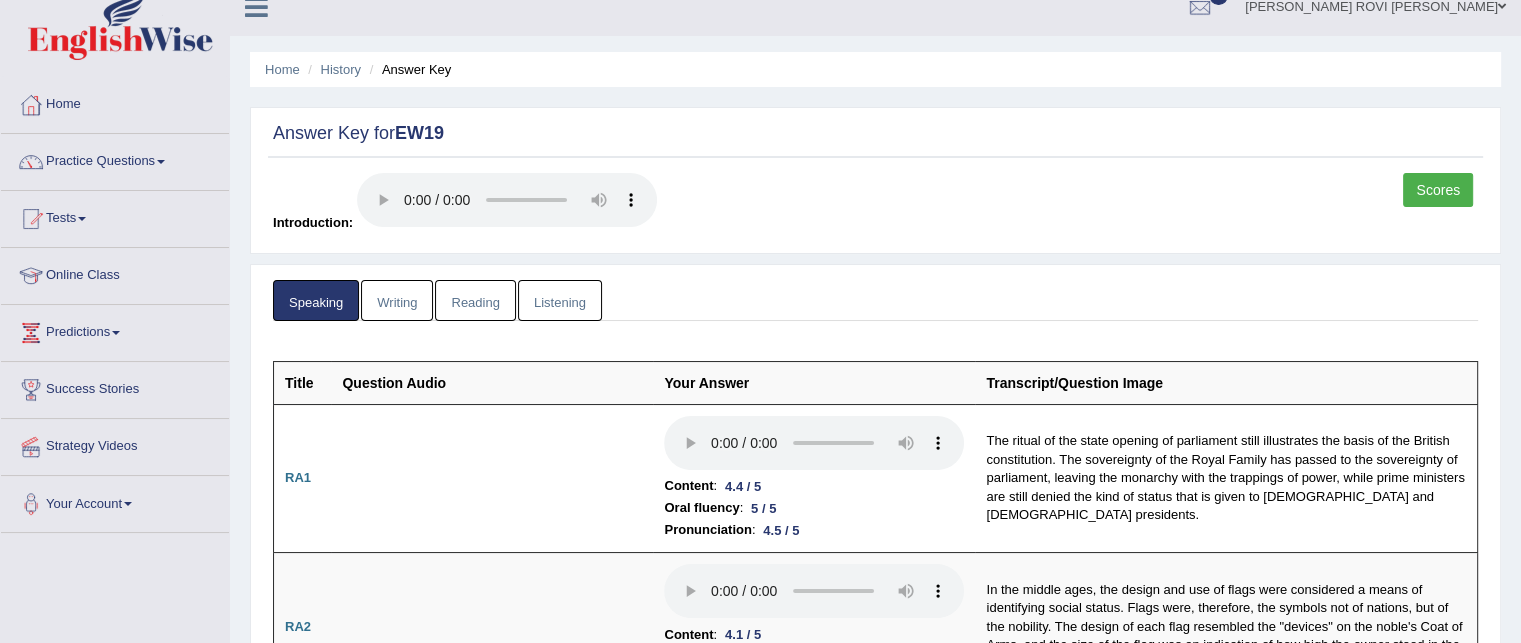 click on "Writing" at bounding box center (397, 300) 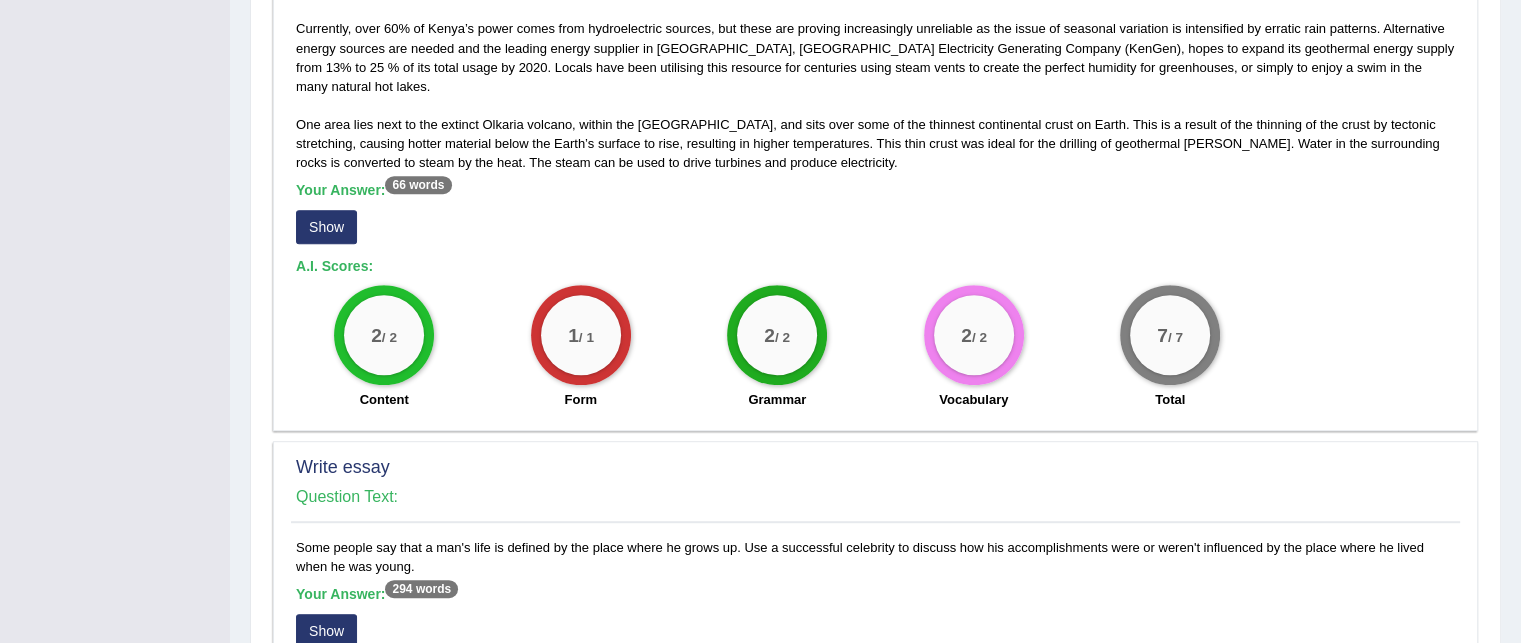 scroll, scrollTop: 1466, scrollLeft: 0, axis: vertical 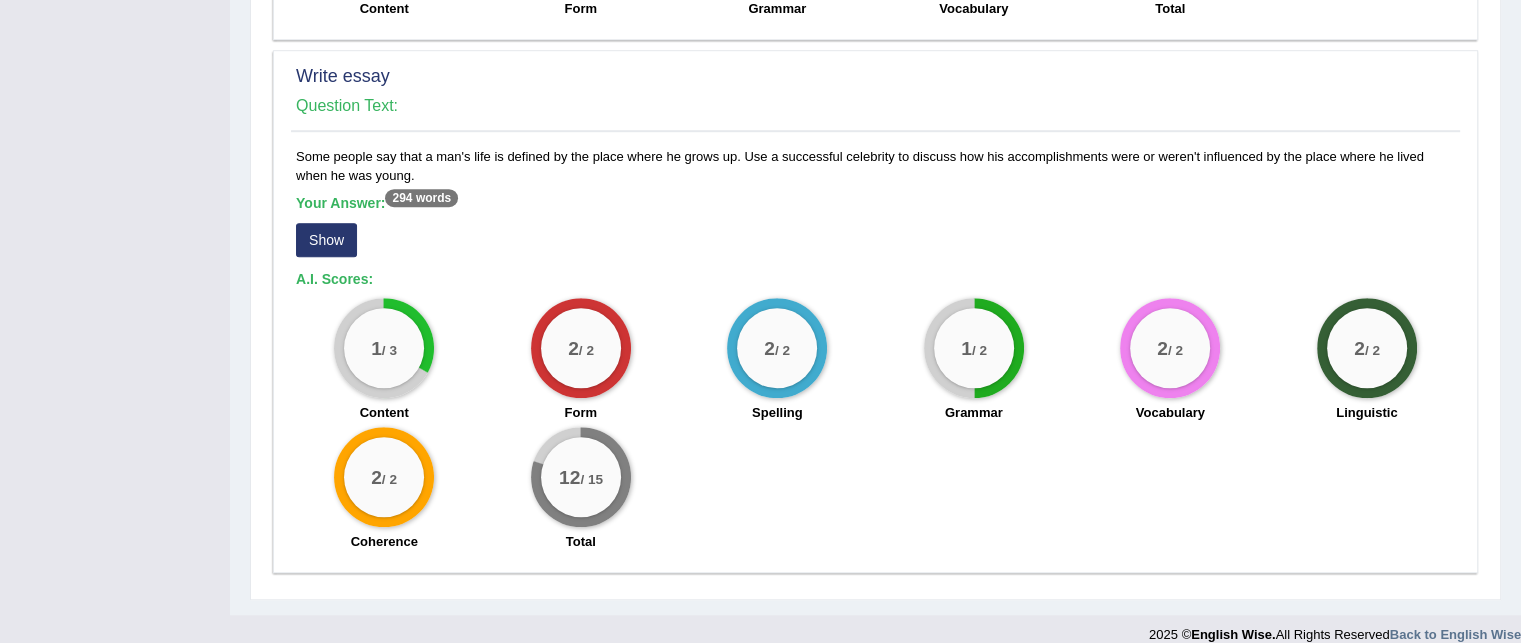 click on "Show" at bounding box center [326, 240] 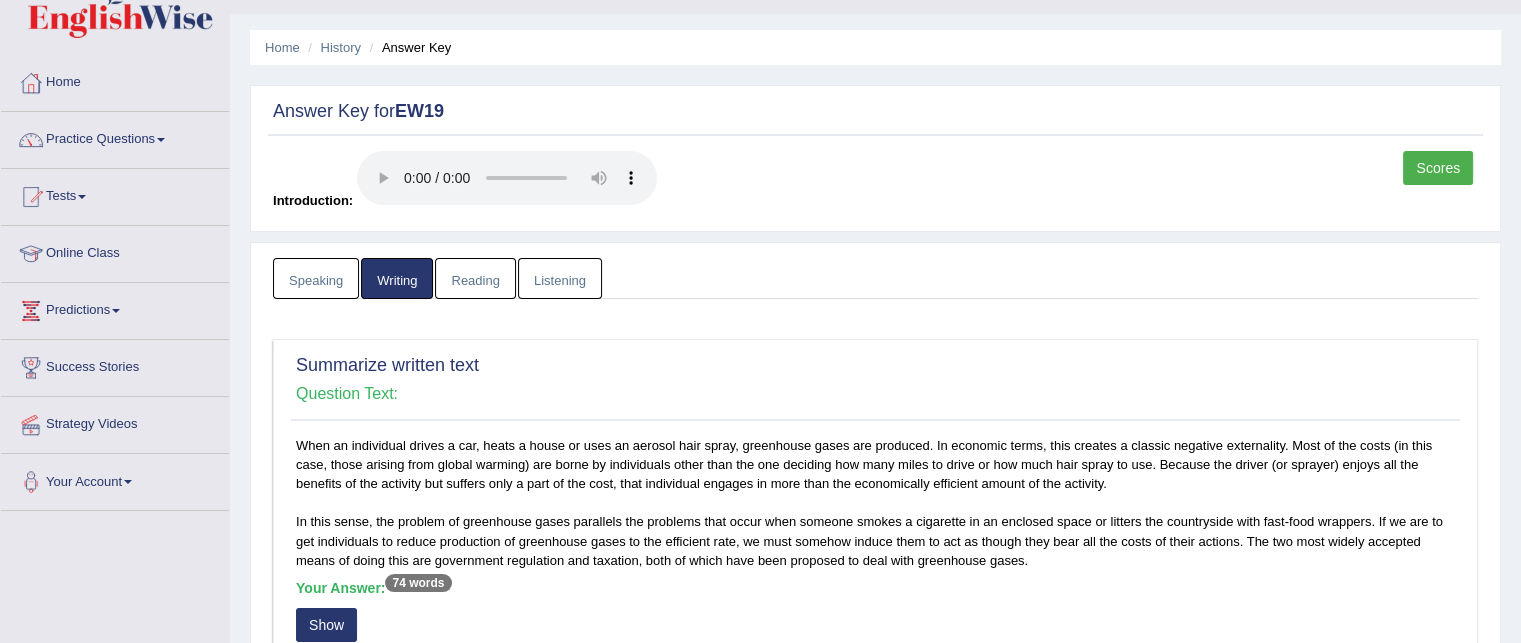 scroll, scrollTop: 17, scrollLeft: 0, axis: vertical 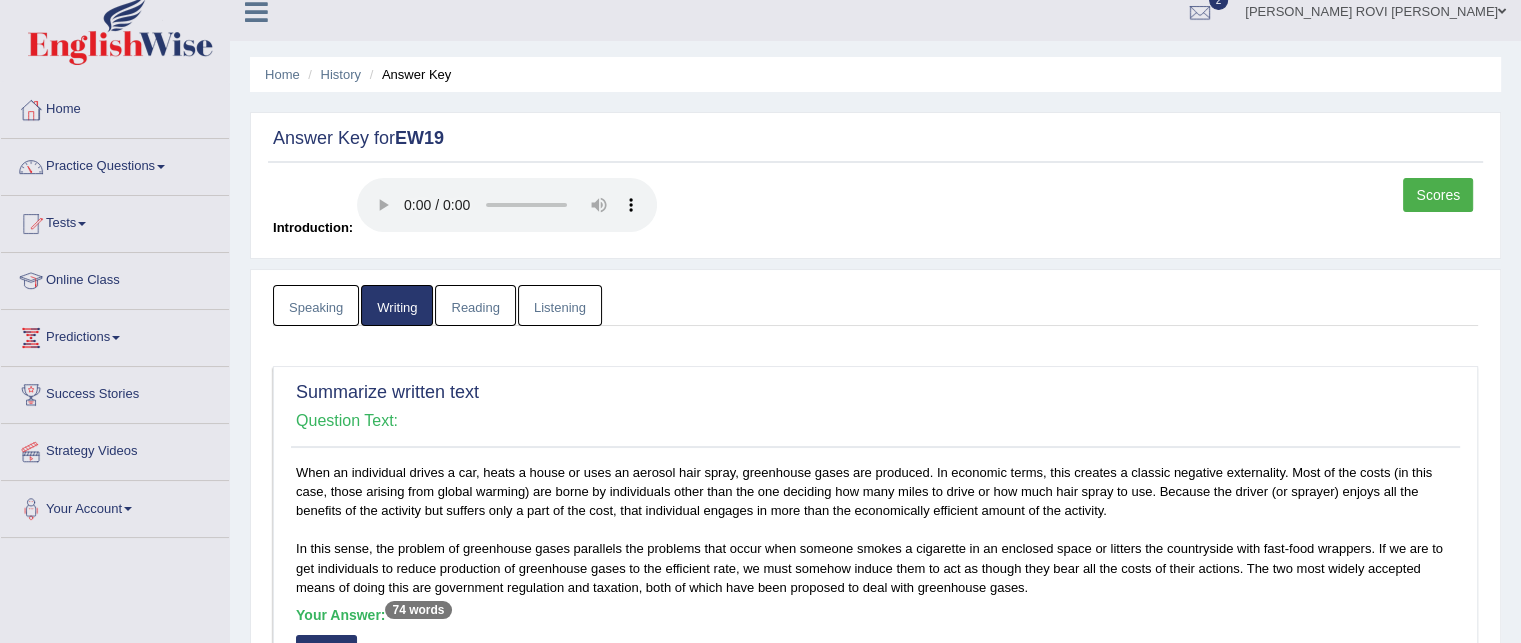 click on "Reading" at bounding box center [475, 305] 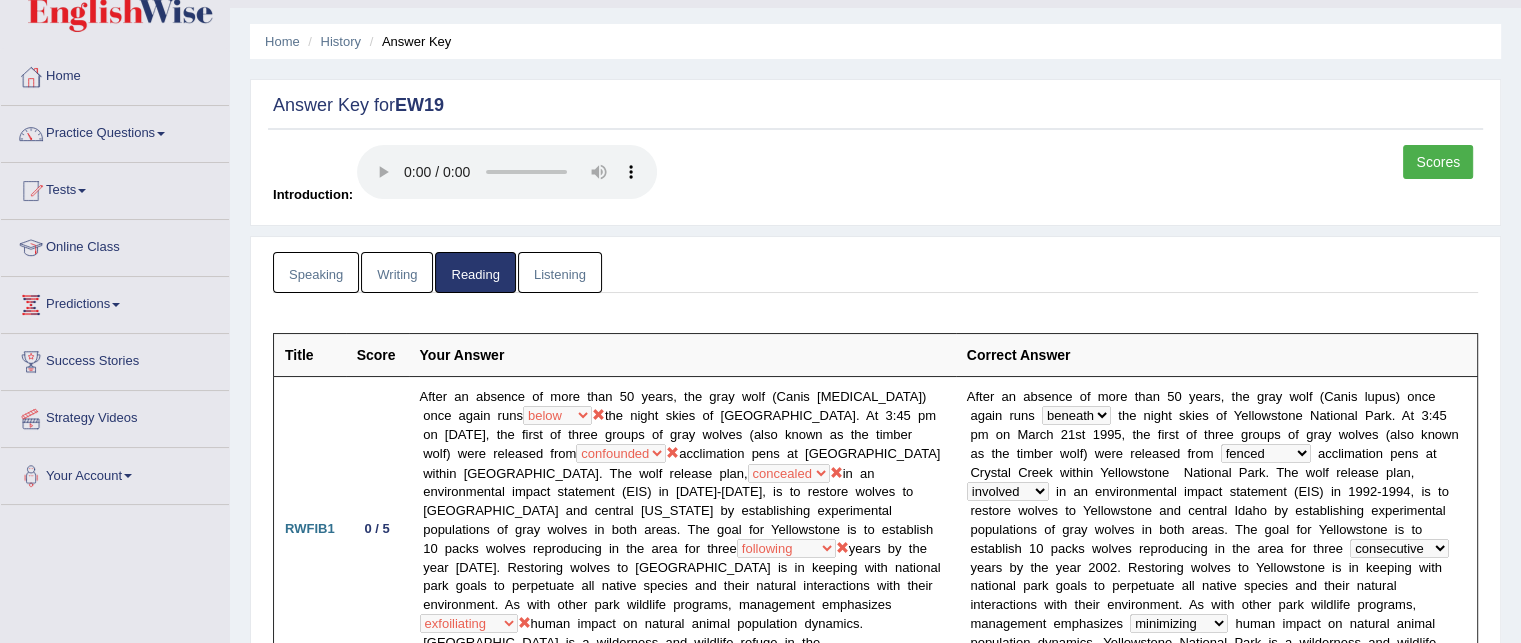 scroll, scrollTop: 0, scrollLeft: 0, axis: both 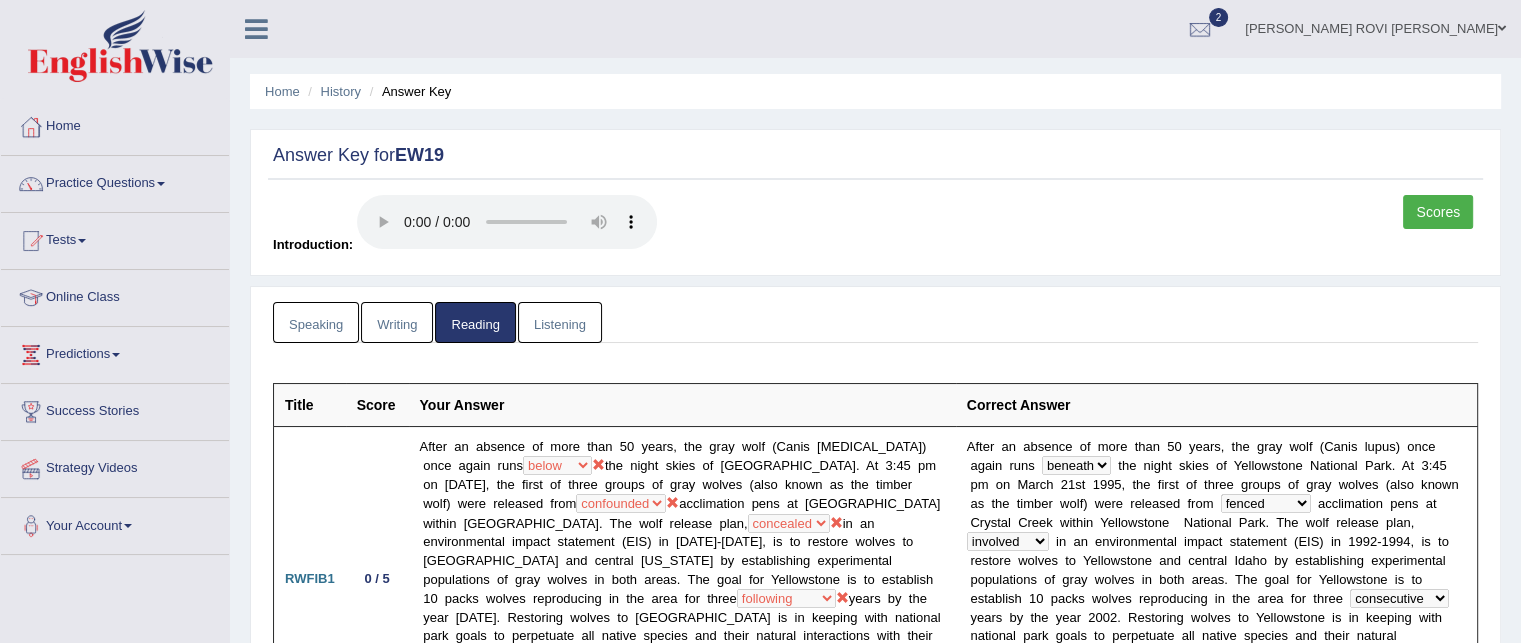 click on "Listening" at bounding box center (560, 322) 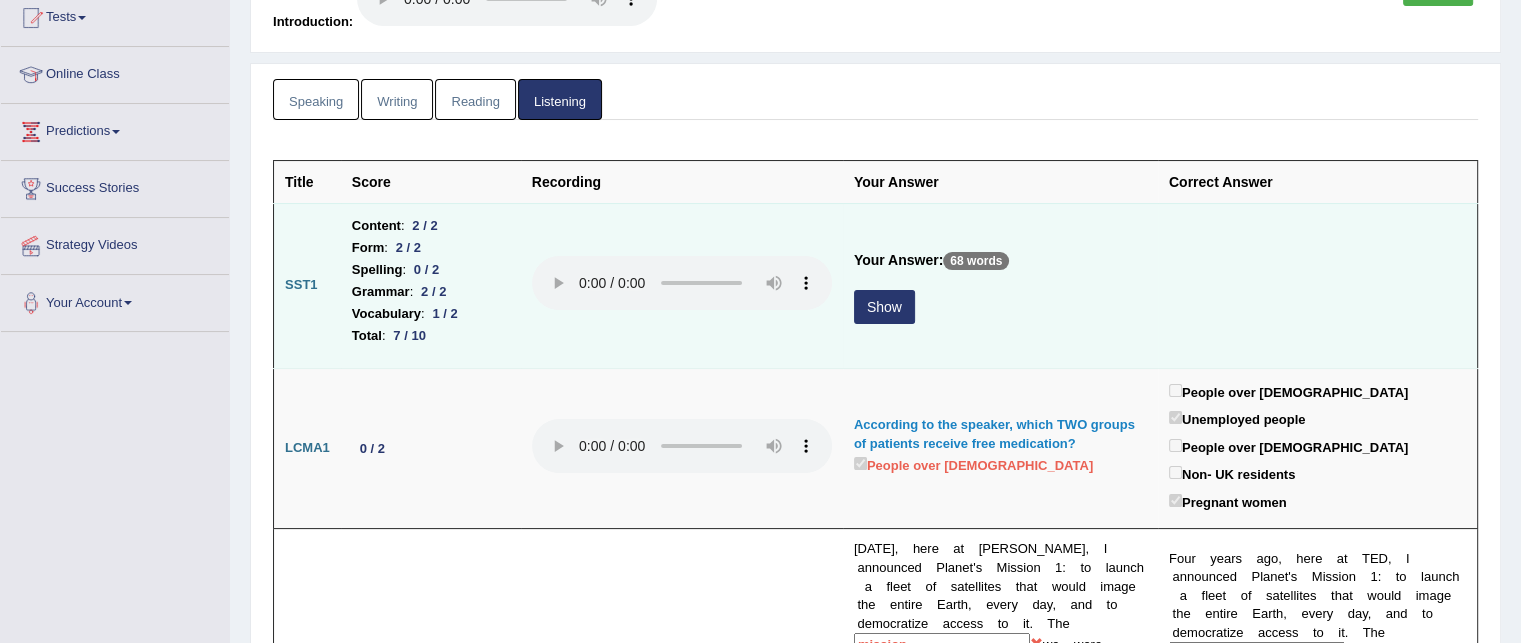 scroll, scrollTop: 300, scrollLeft: 0, axis: vertical 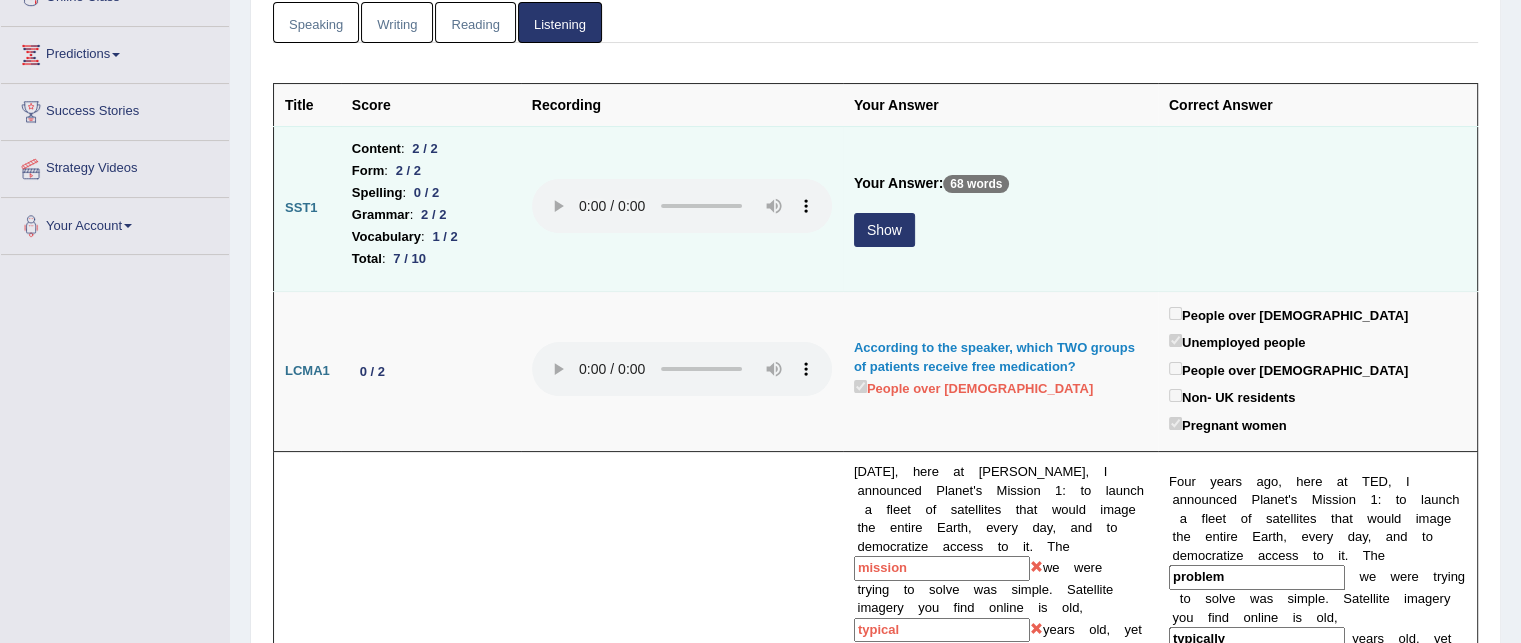 click on "Show" at bounding box center (884, 230) 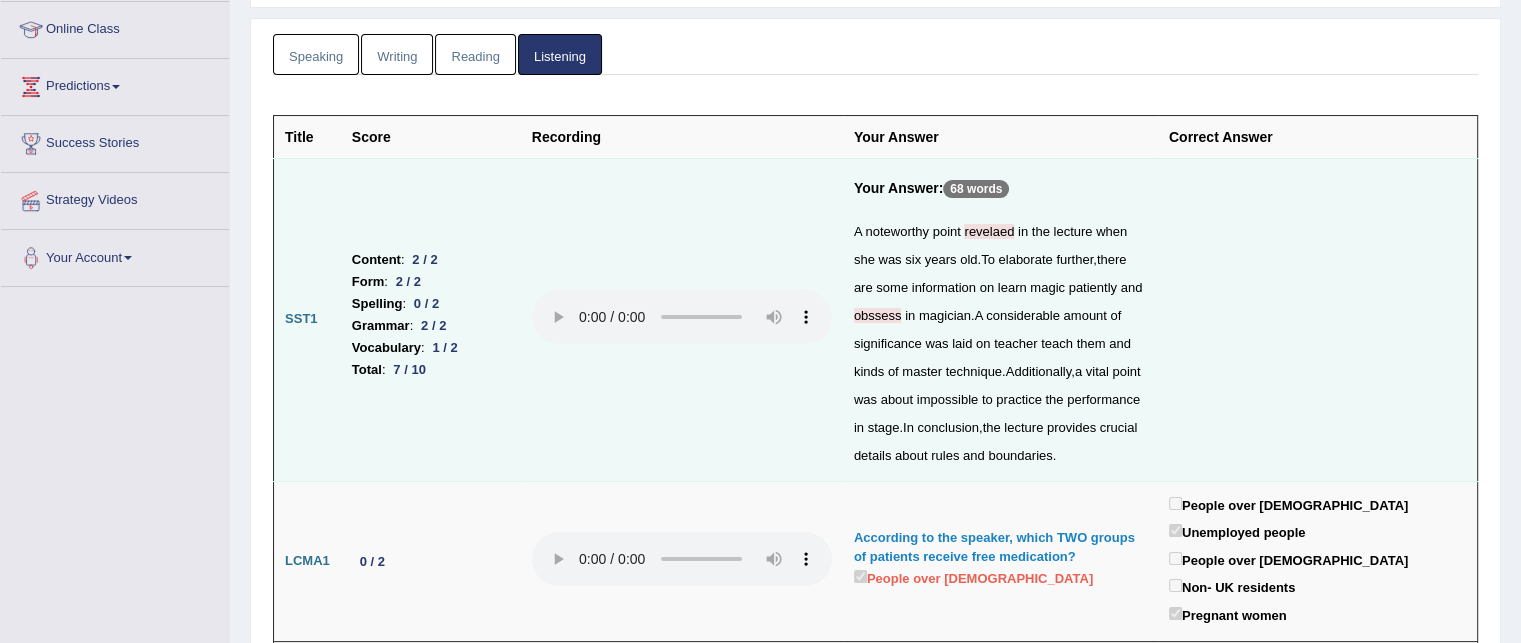 scroll, scrollTop: 0, scrollLeft: 0, axis: both 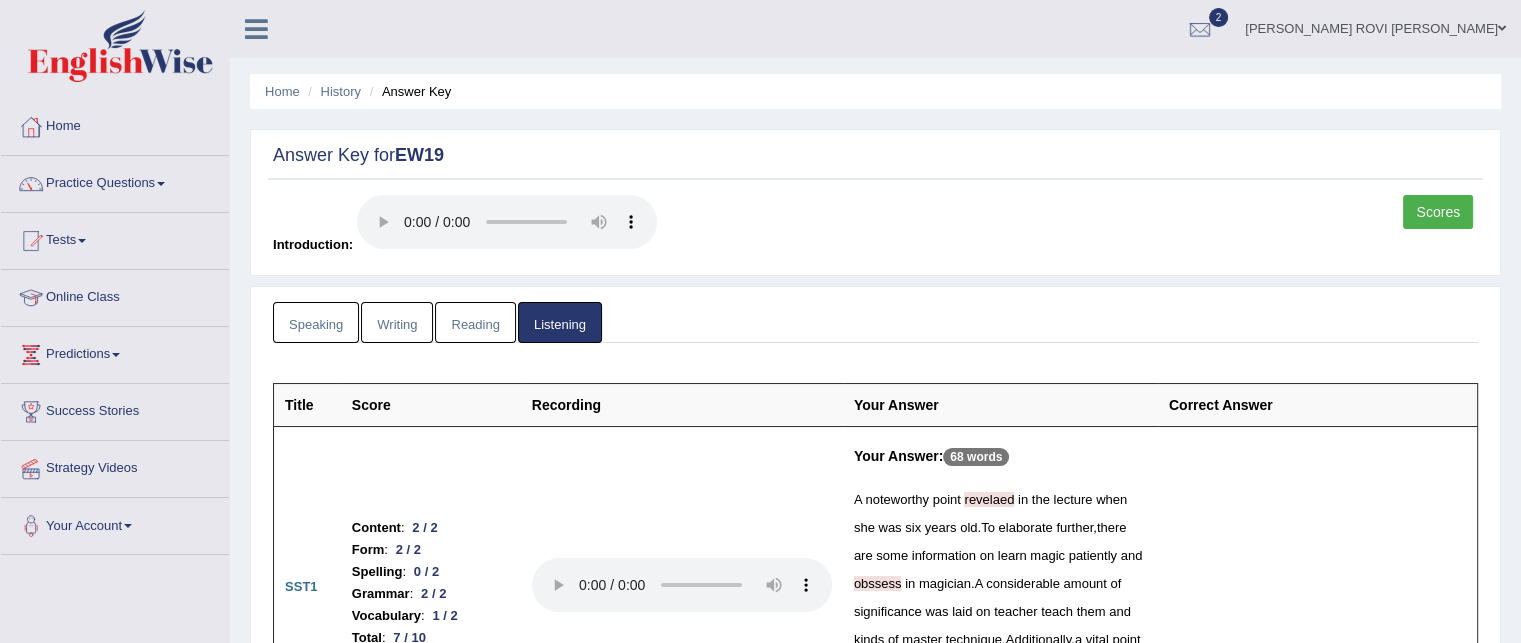 click on "Scores" at bounding box center [1438, 212] 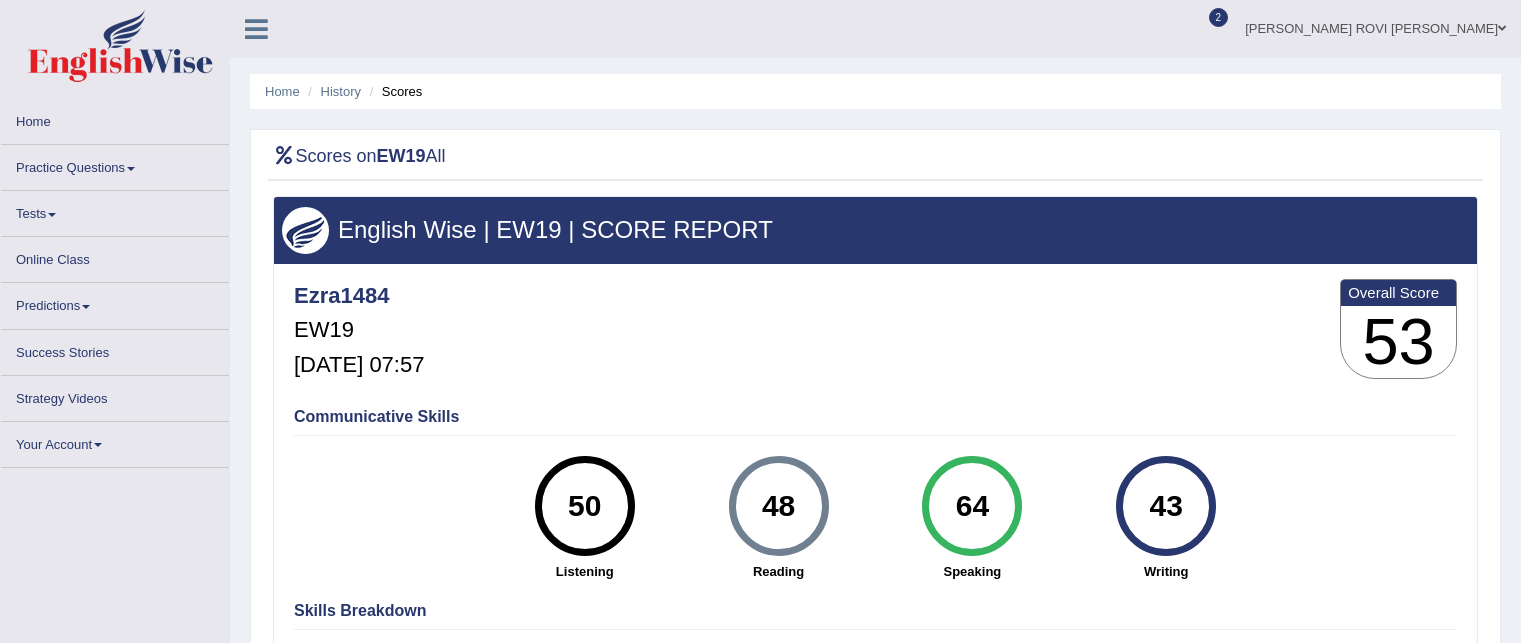 scroll, scrollTop: 0, scrollLeft: 0, axis: both 